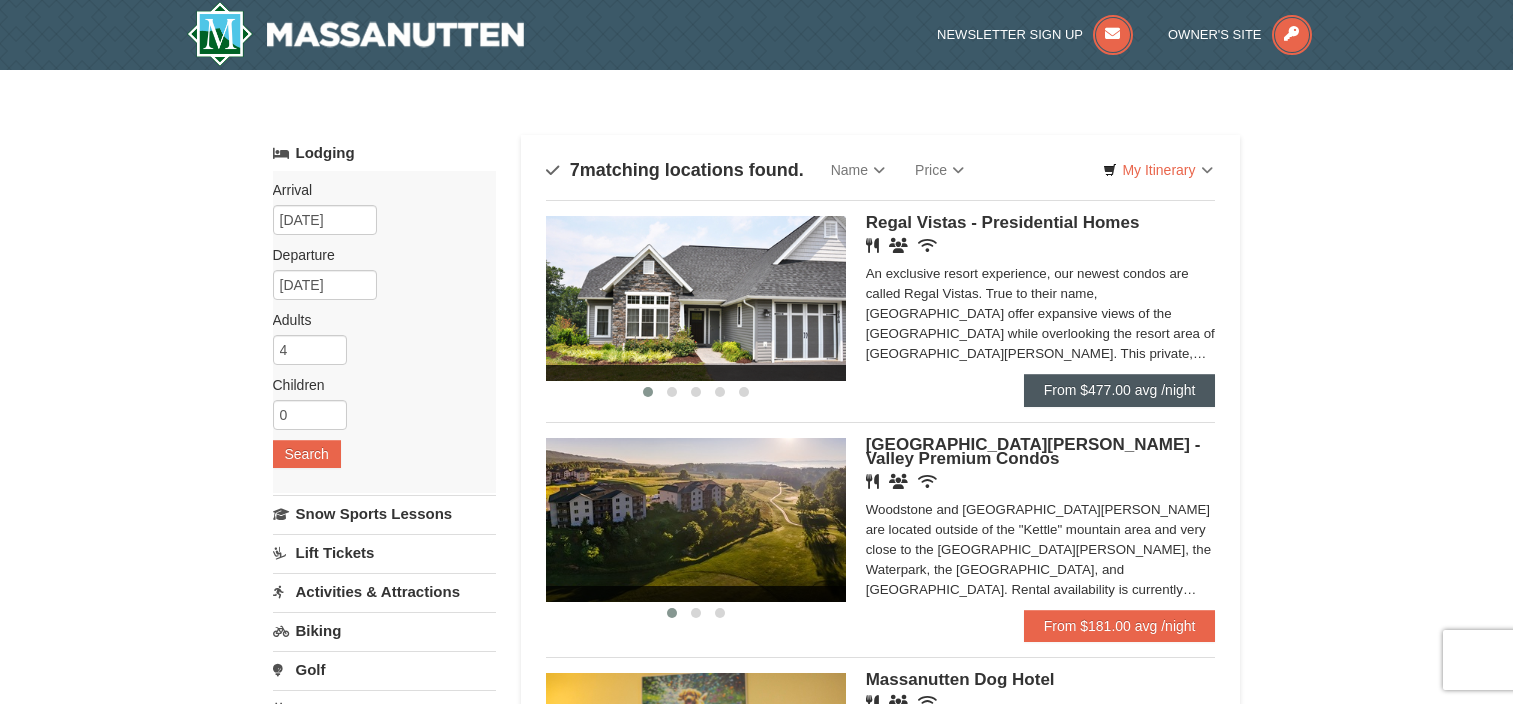 scroll, scrollTop: 0, scrollLeft: 0, axis: both 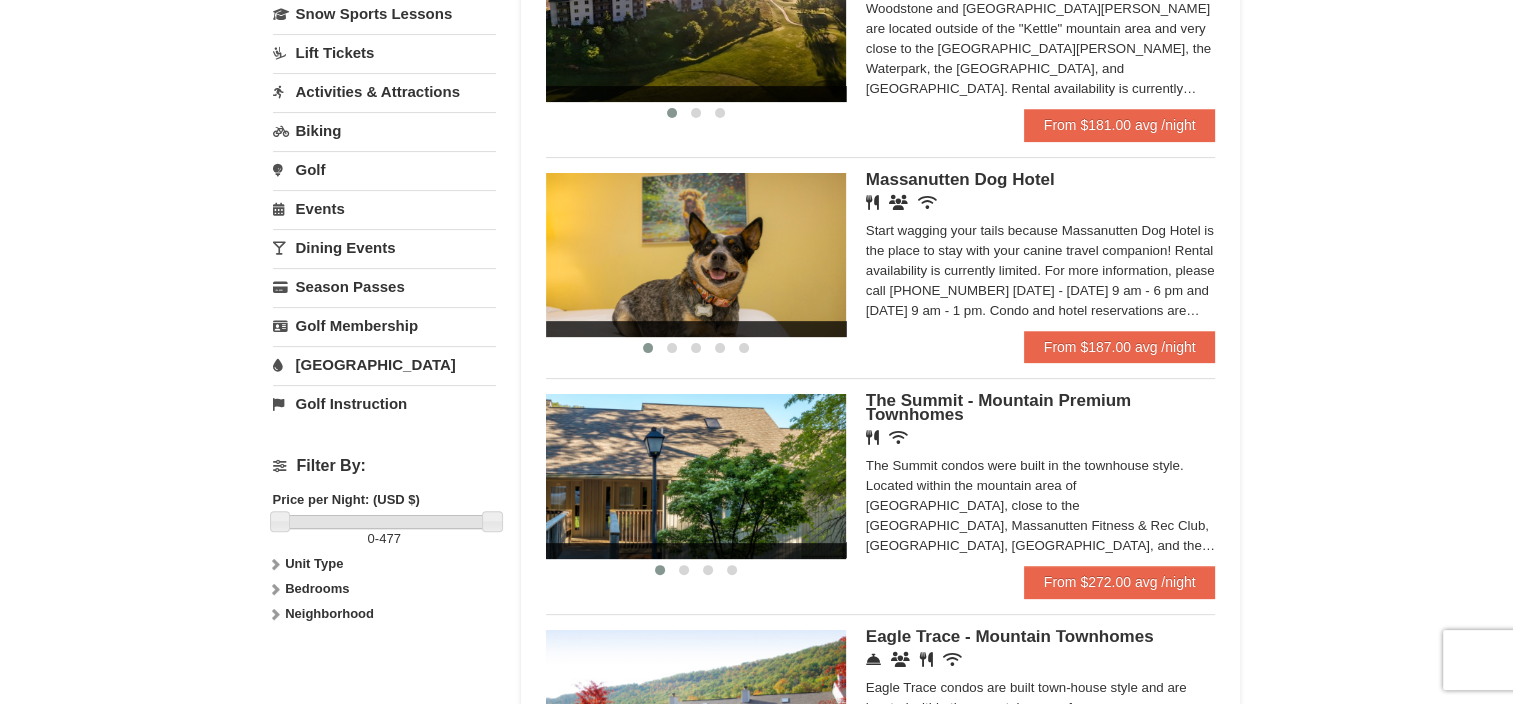 click on "Unit Type" at bounding box center (314, 563) 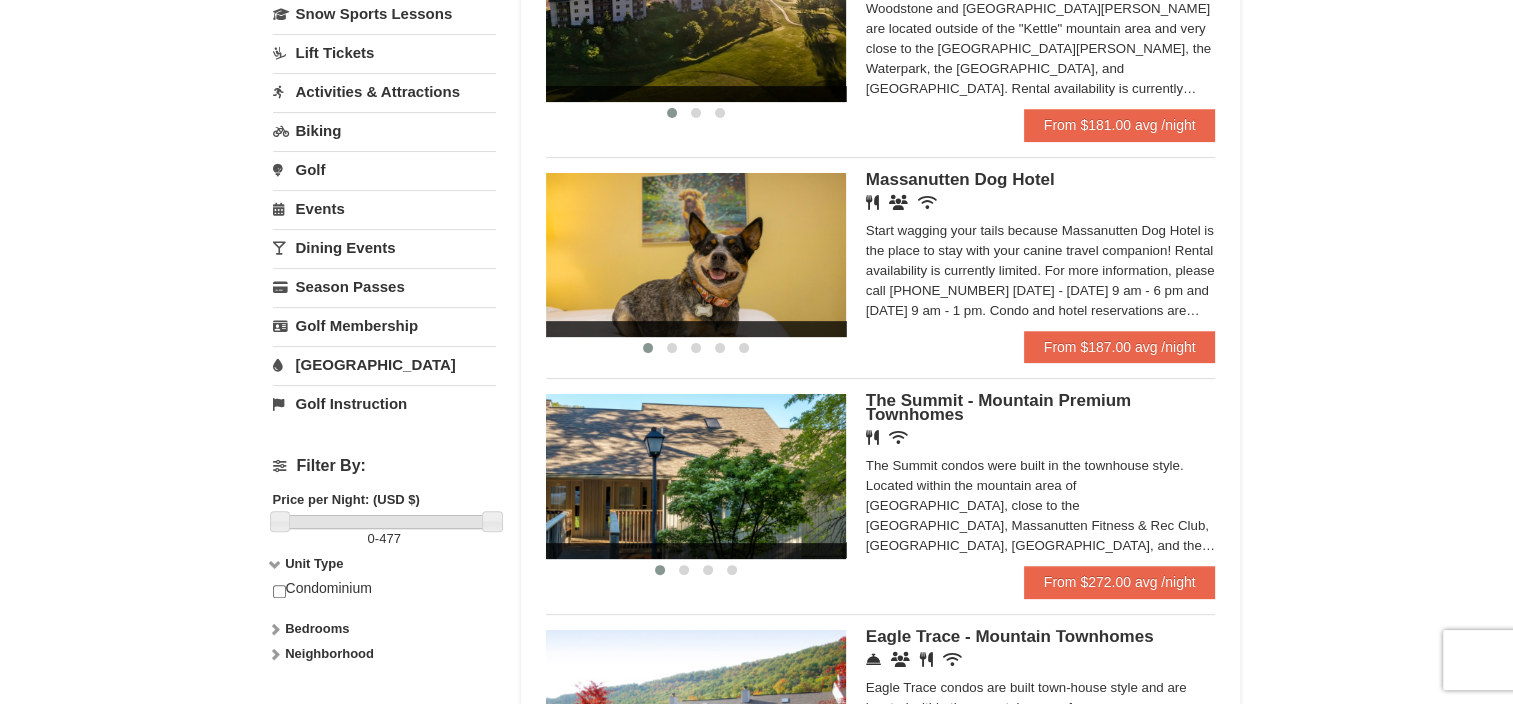 click on "Bedrooms" at bounding box center [317, 628] 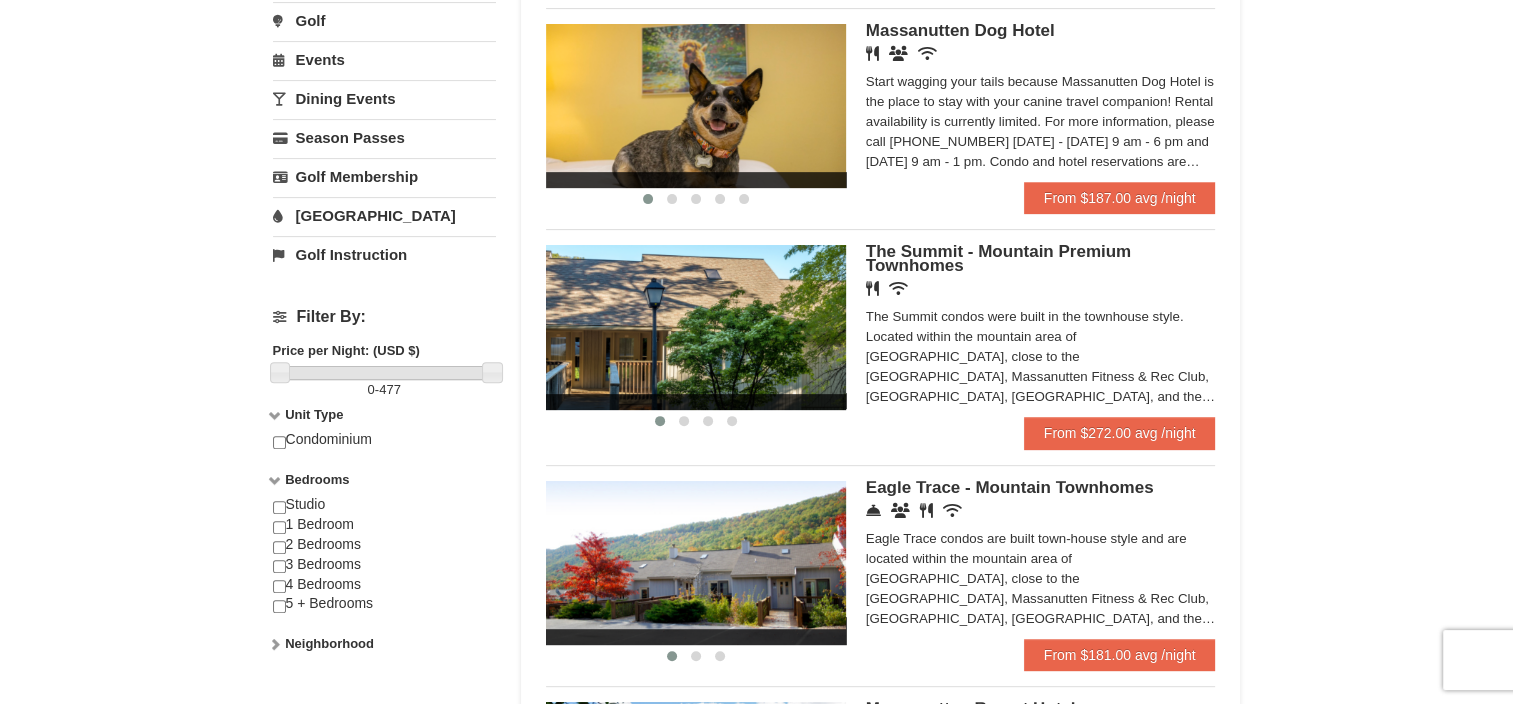 scroll, scrollTop: 700, scrollLeft: 0, axis: vertical 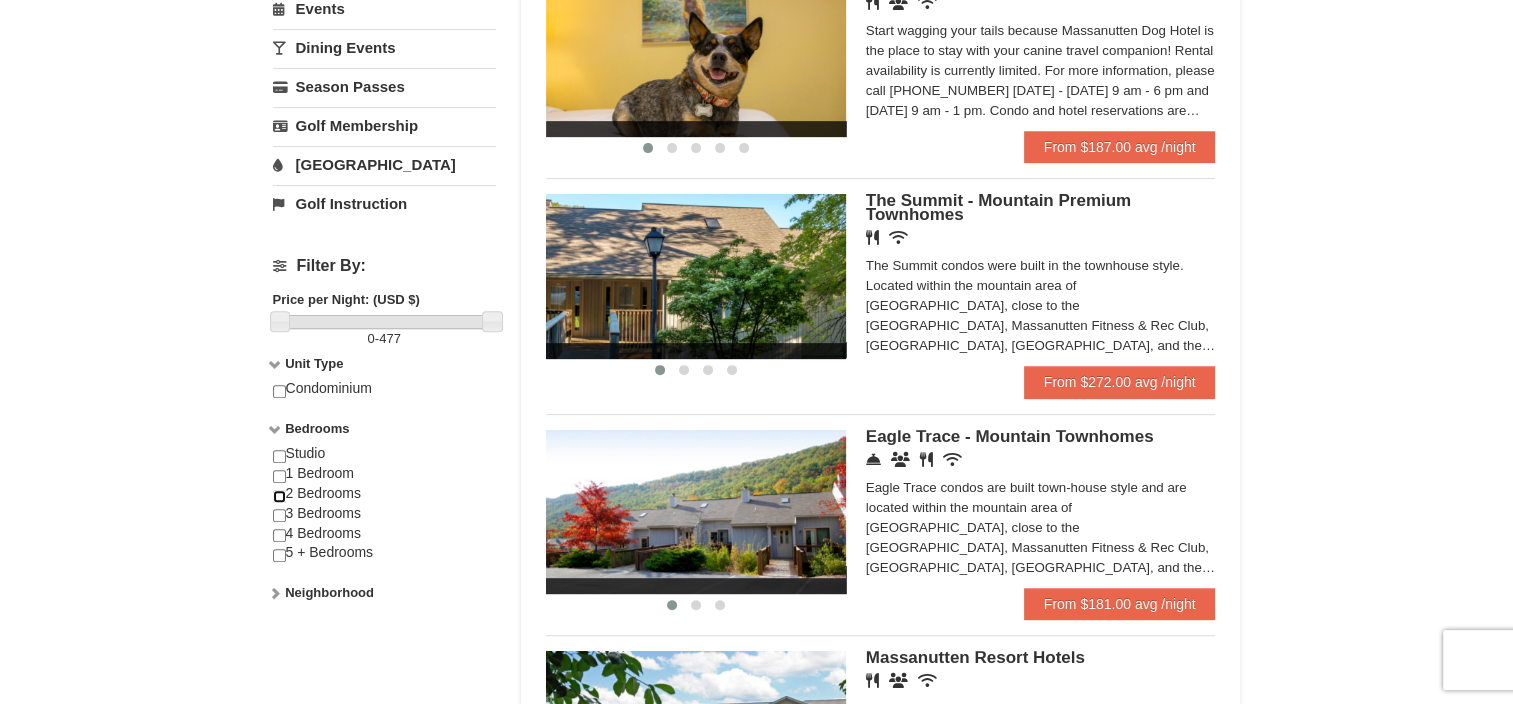 click at bounding box center [279, 496] 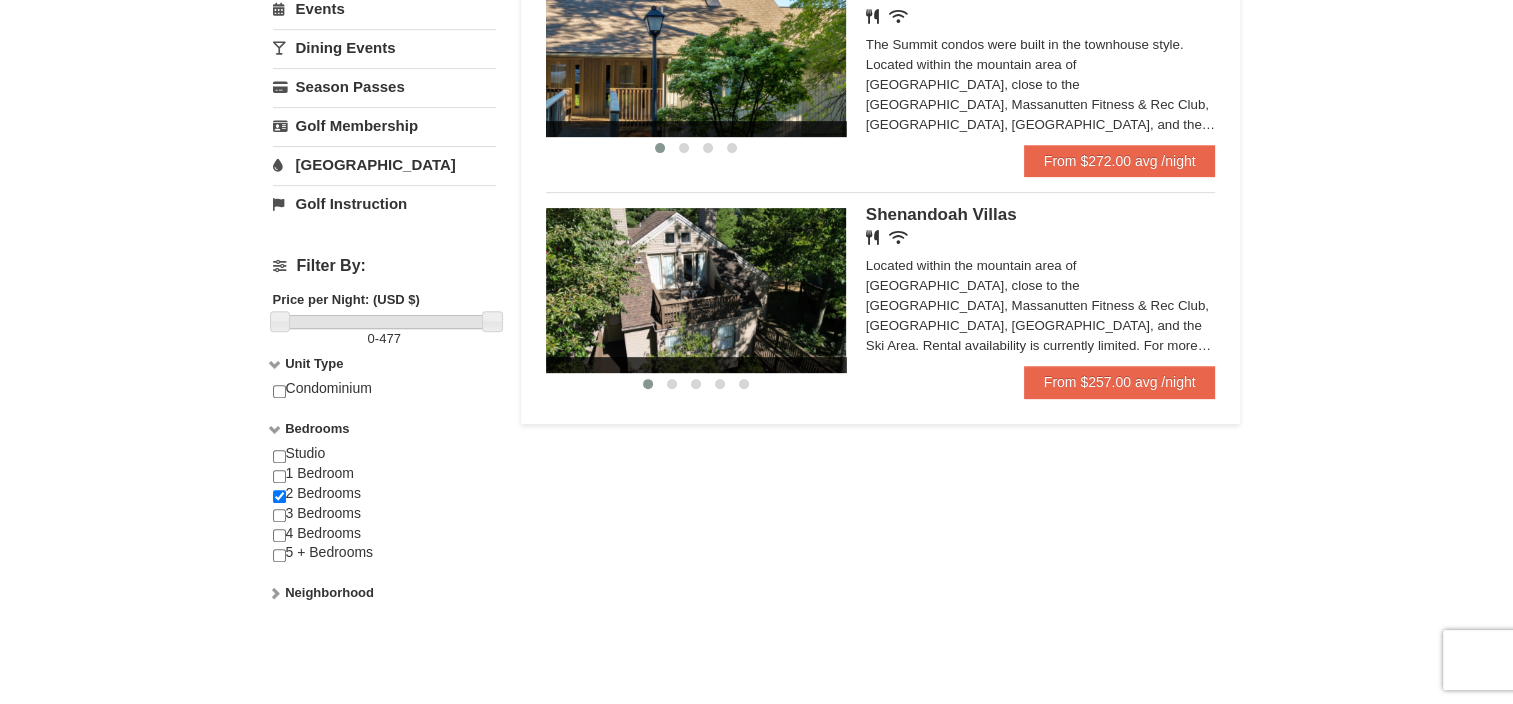 click on "Neighborhood" at bounding box center (329, 592) 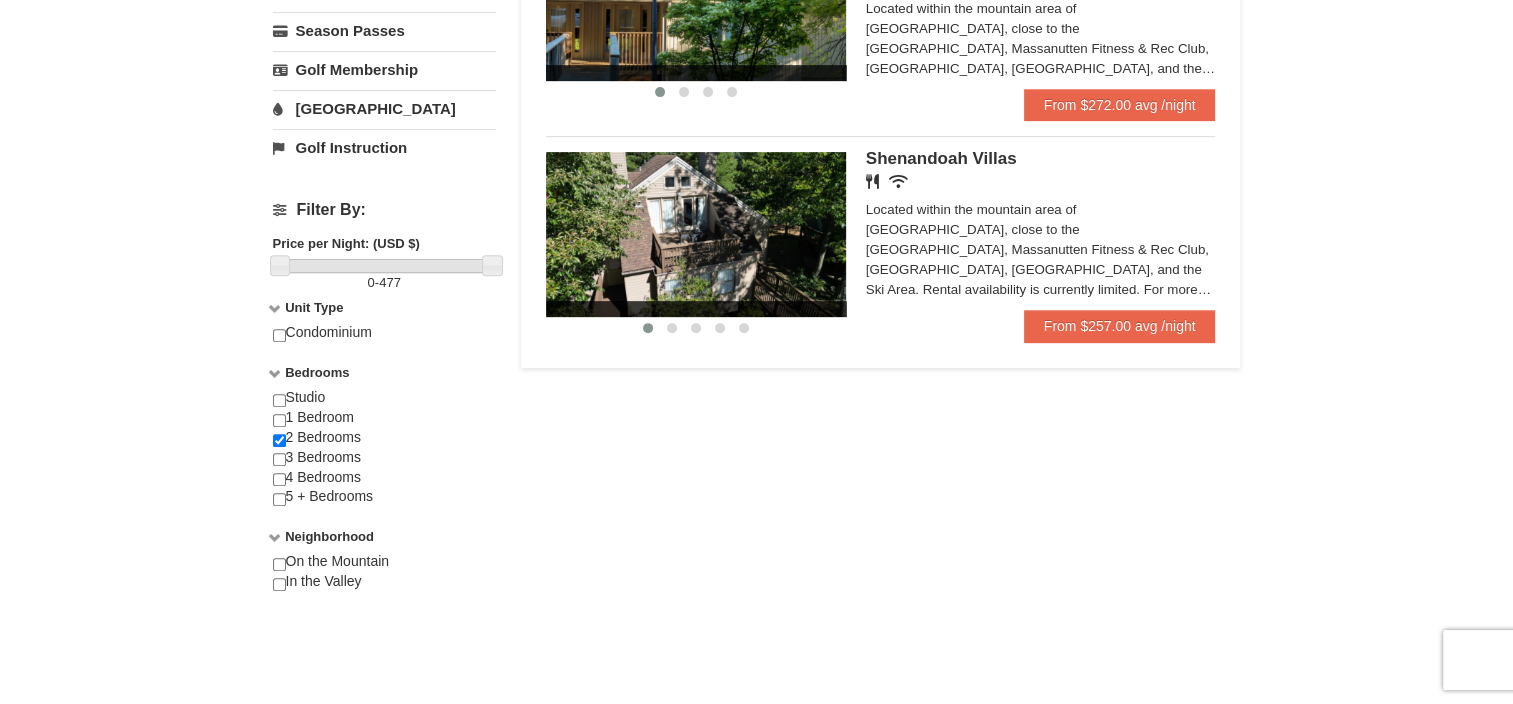 scroll, scrollTop: 800, scrollLeft: 0, axis: vertical 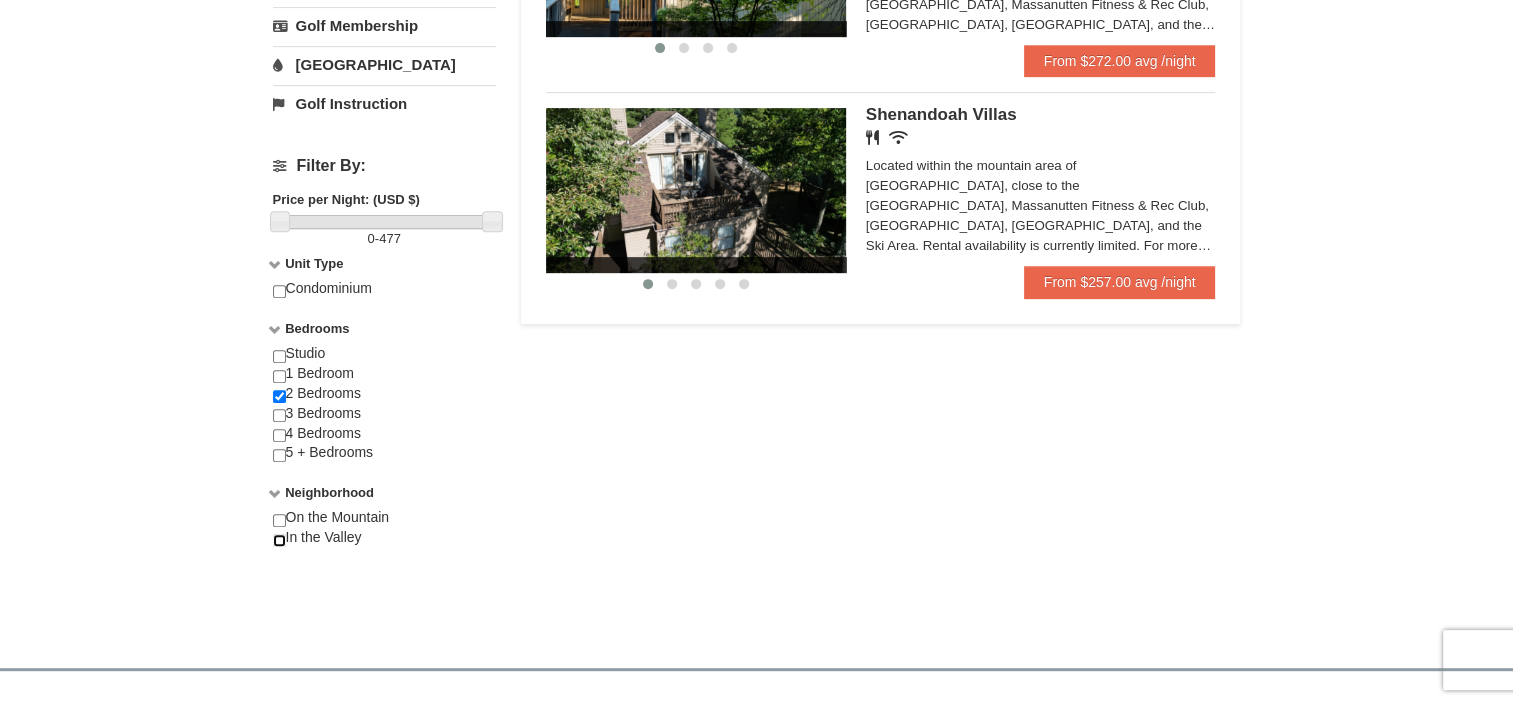 click at bounding box center (279, 540) 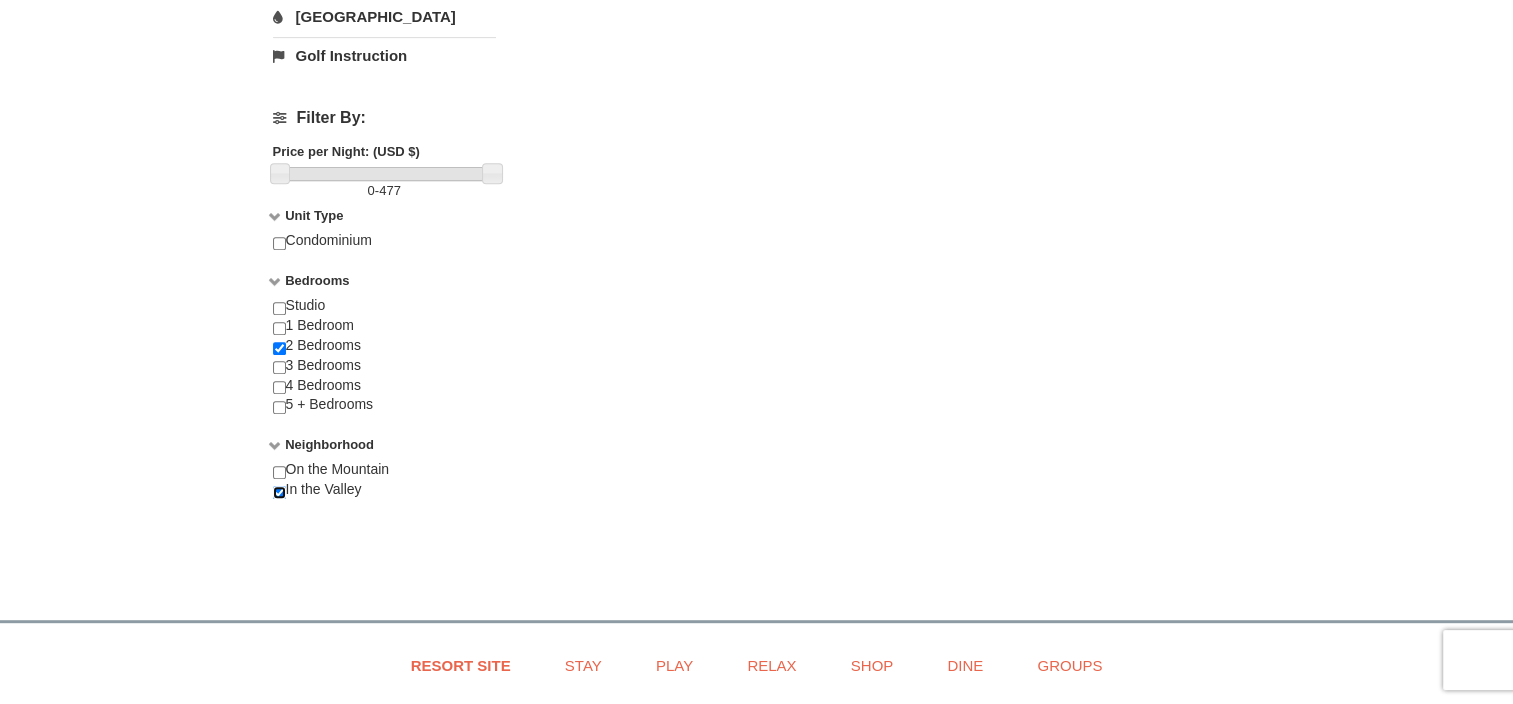 scroll, scrollTop: 900, scrollLeft: 0, axis: vertical 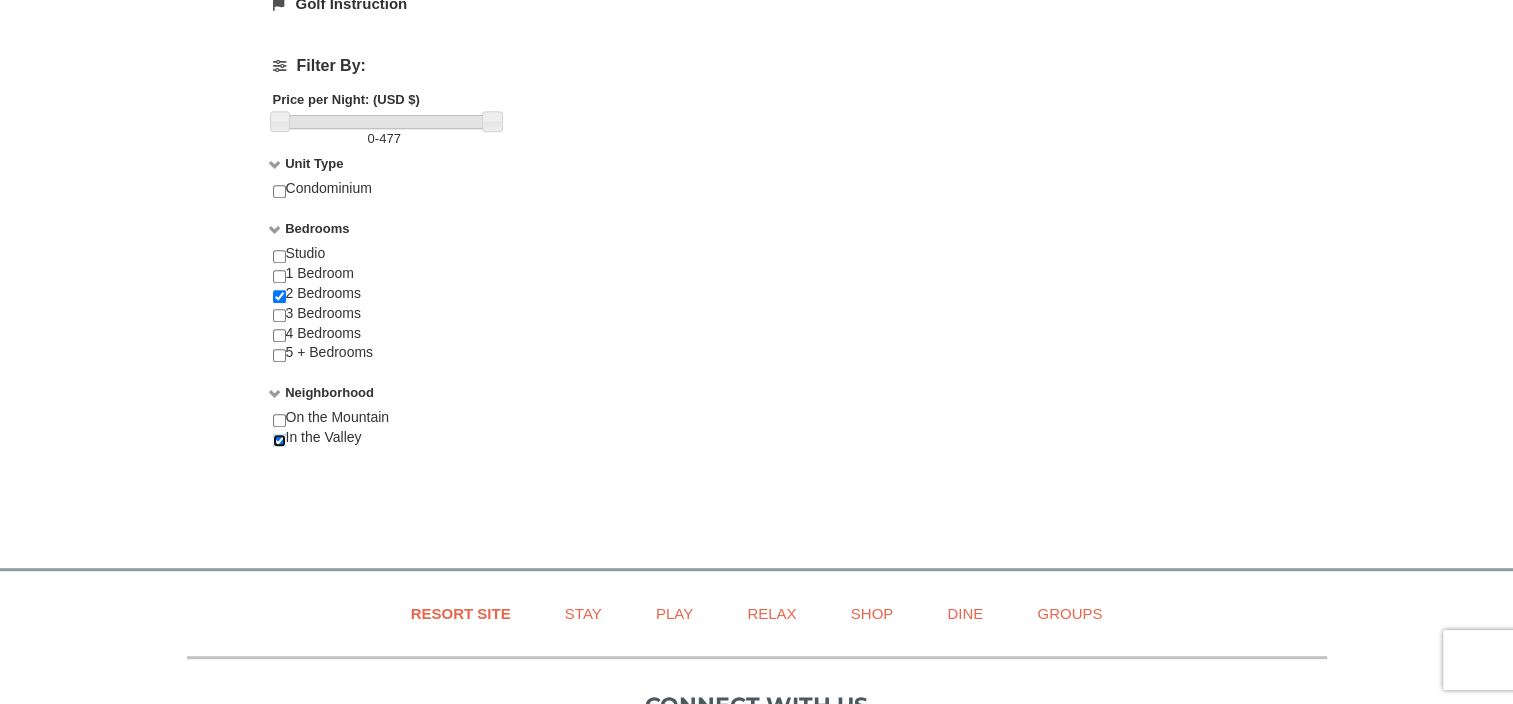 click at bounding box center (279, 440) 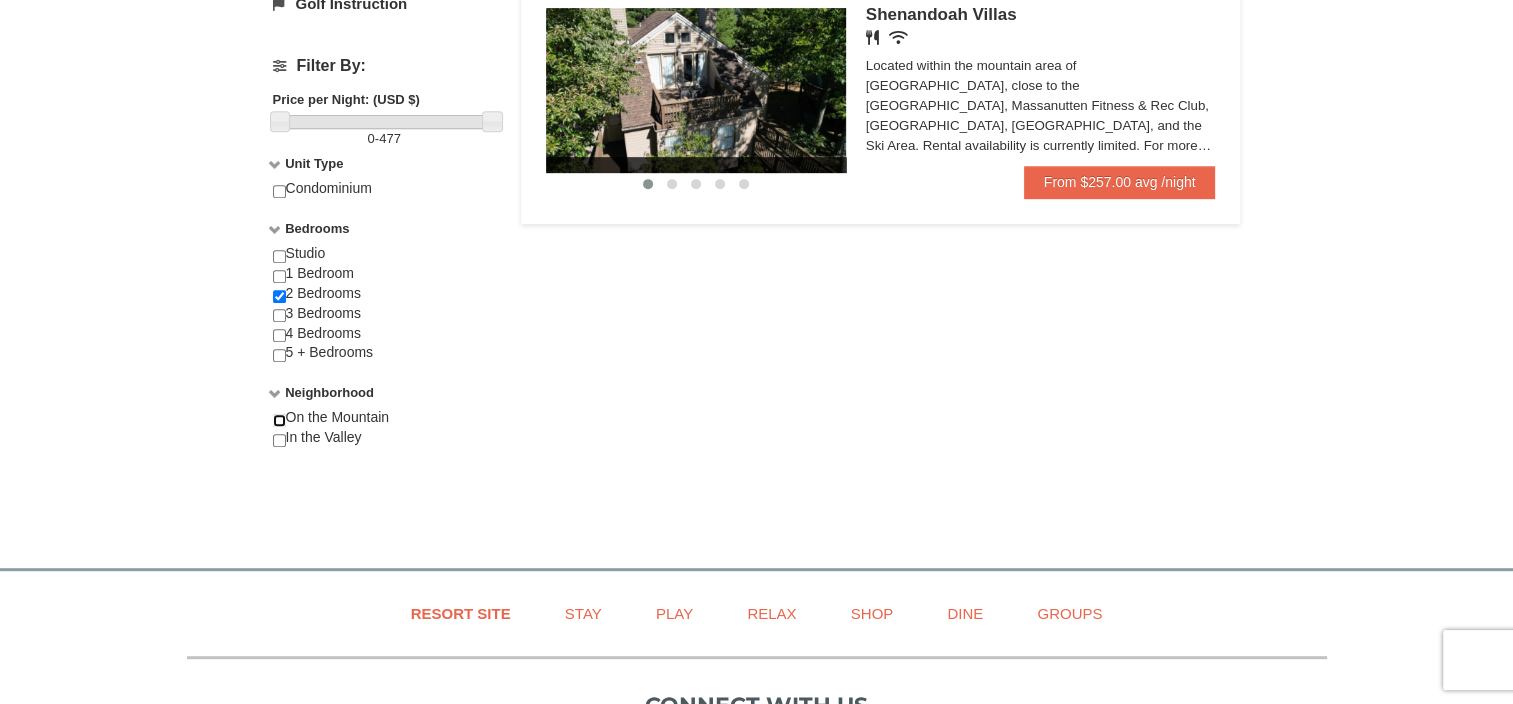 click at bounding box center (279, 420) 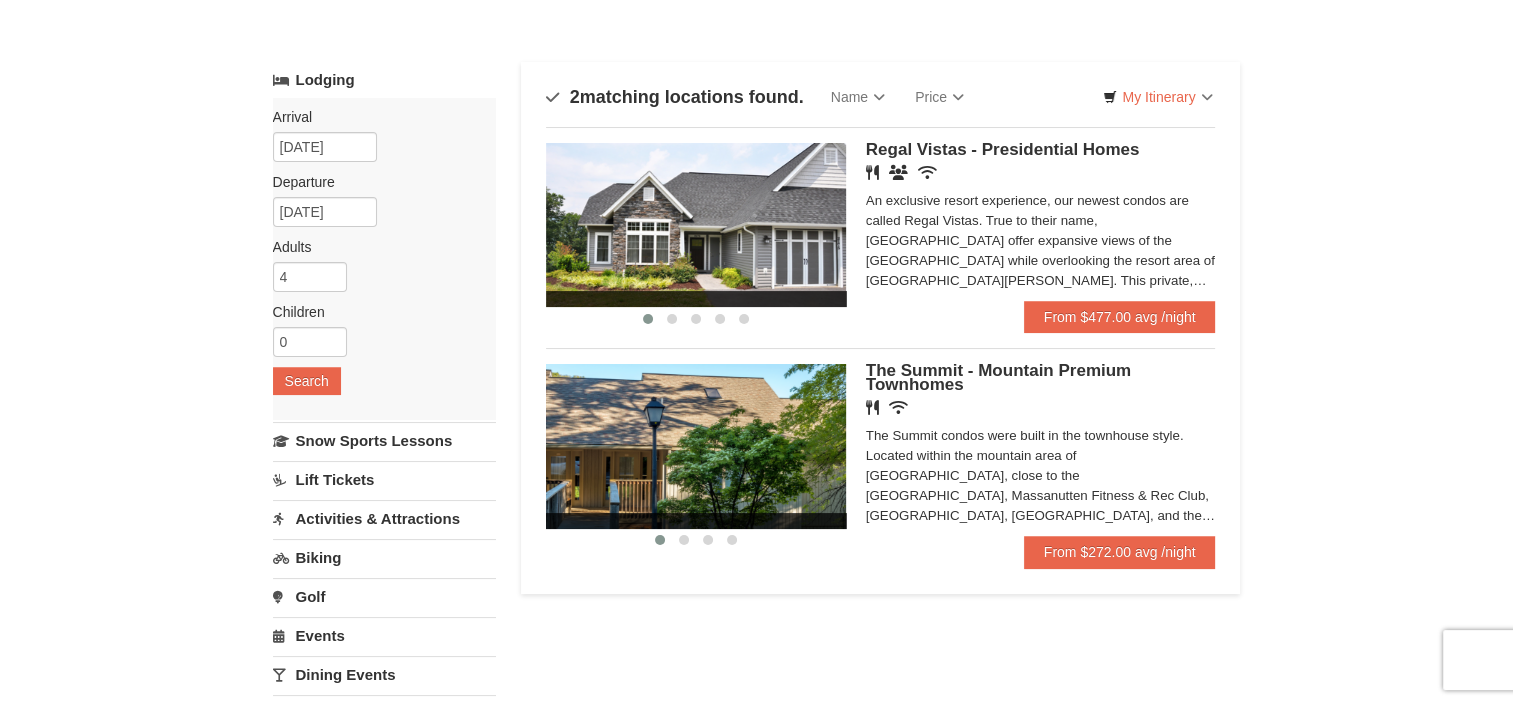 scroll, scrollTop: 0, scrollLeft: 0, axis: both 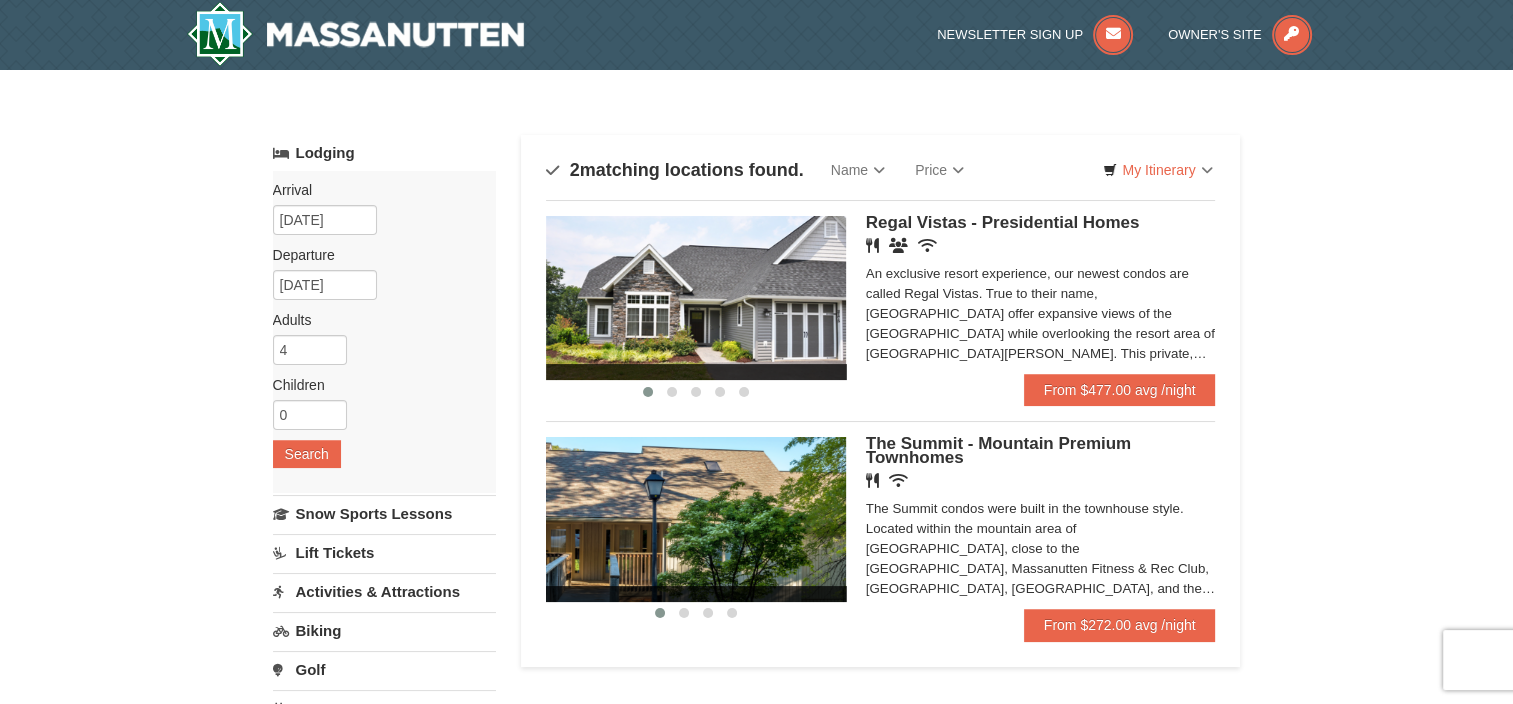 click at bounding box center [696, 519] 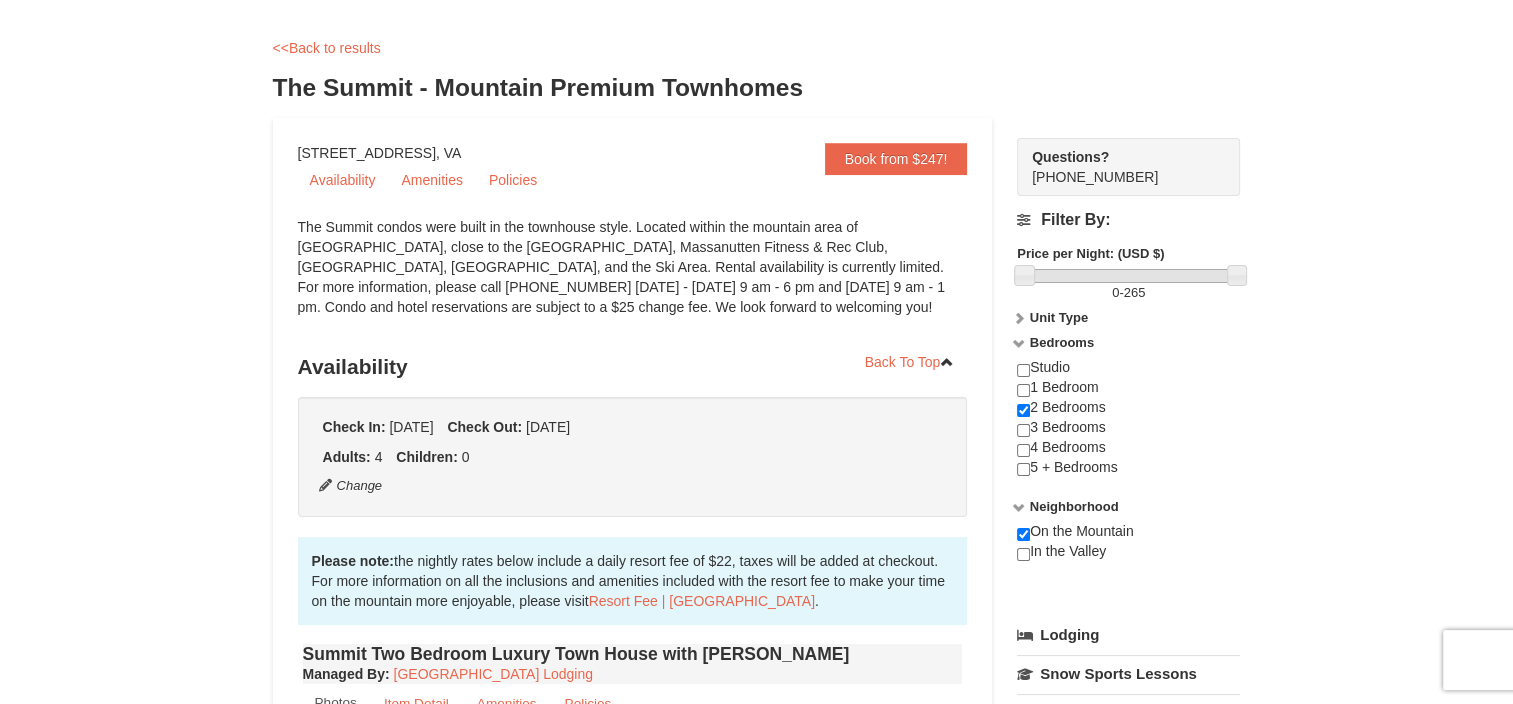scroll, scrollTop: 98, scrollLeft: 0, axis: vertical 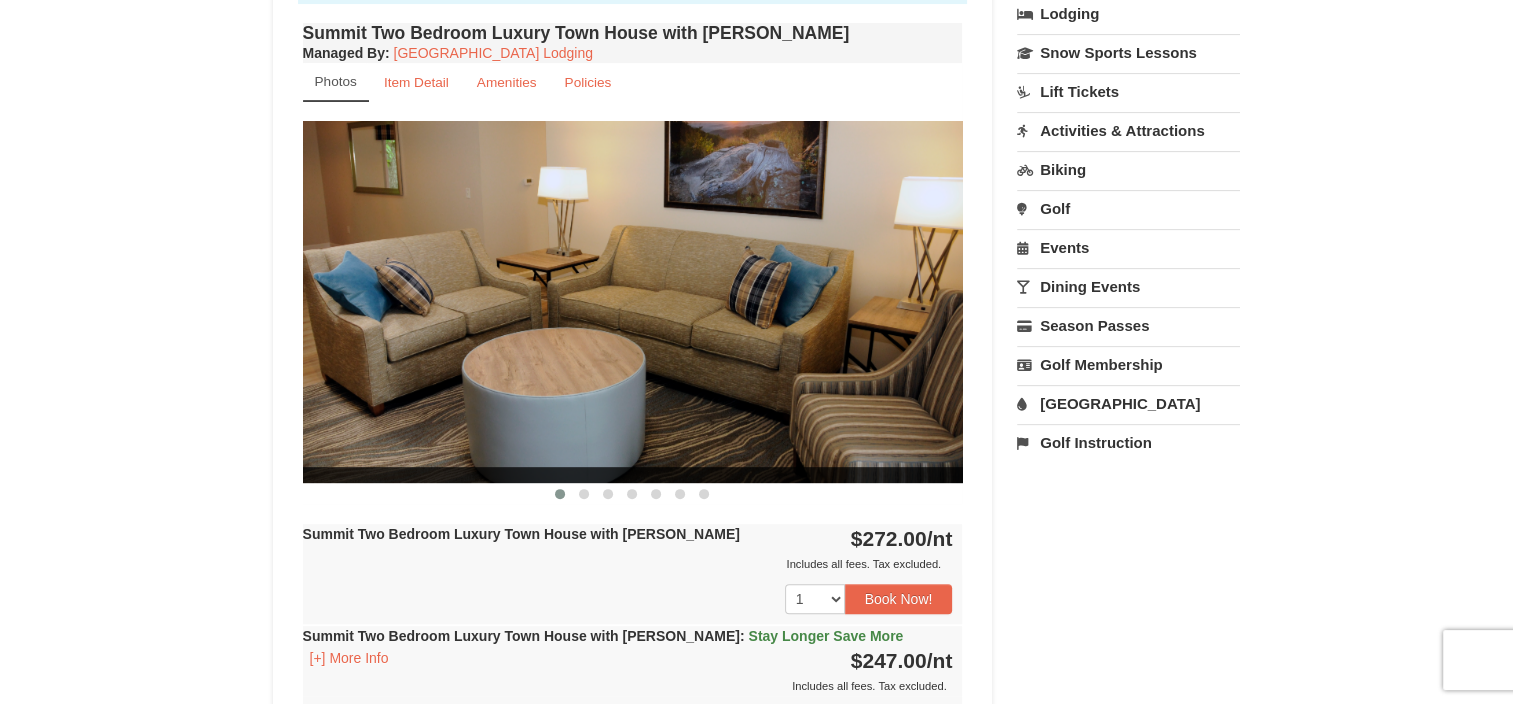 click at bounding box center [633, 301] 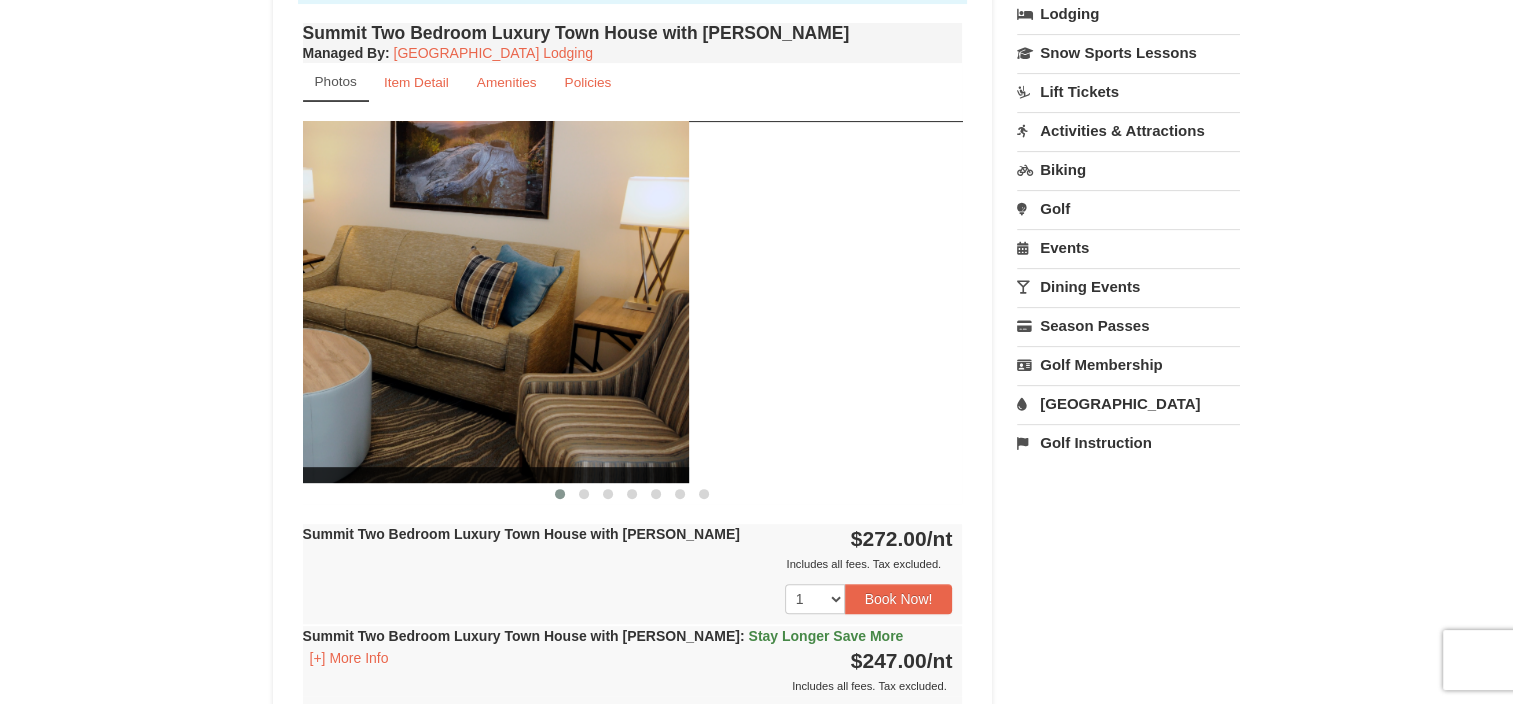 drag, startPoint x: 774, startPoint y: 328, endPoint x: 287, endPoint y: 335, distance: 487.0503 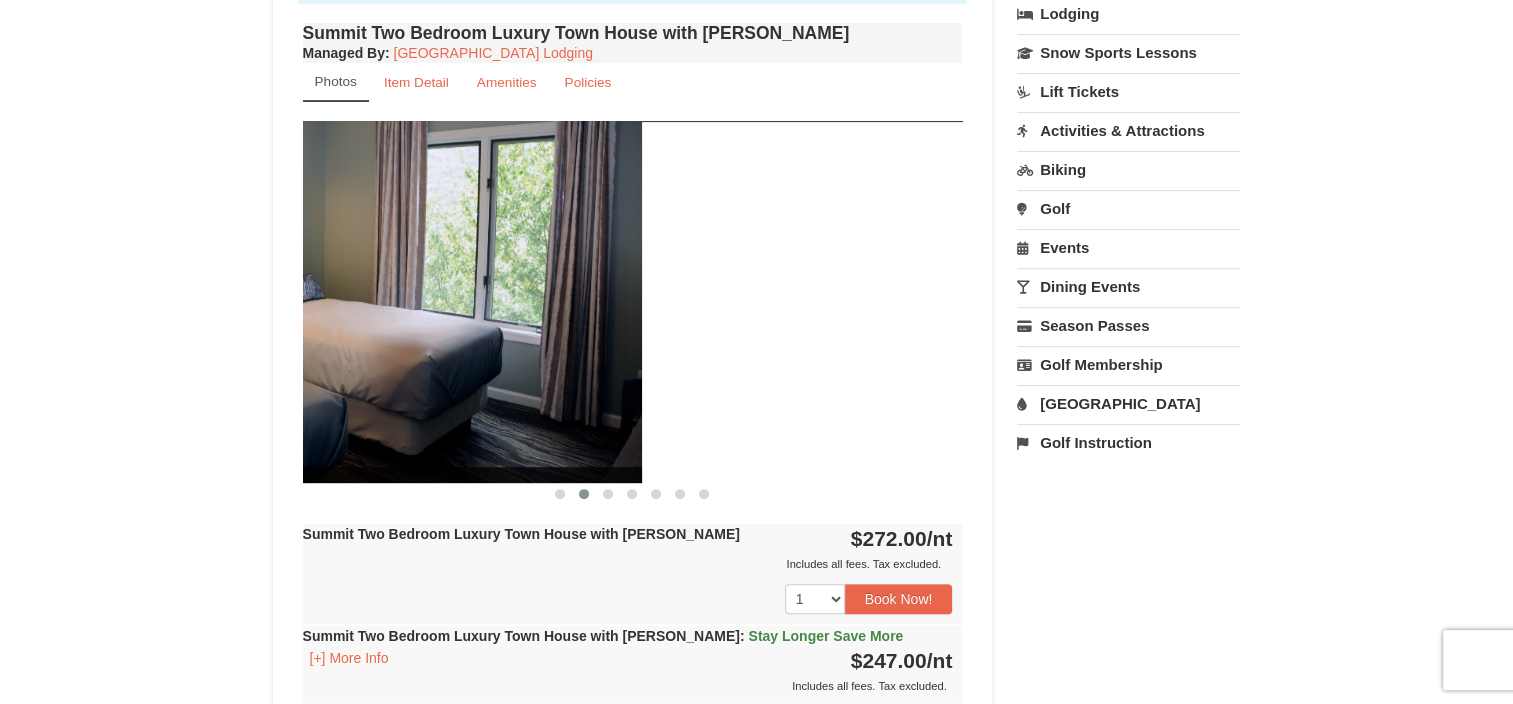 drag, startPoint x: 757, startPoint y: 333, endPoint x: 304, endPoint y: 337, distance: 453.01767 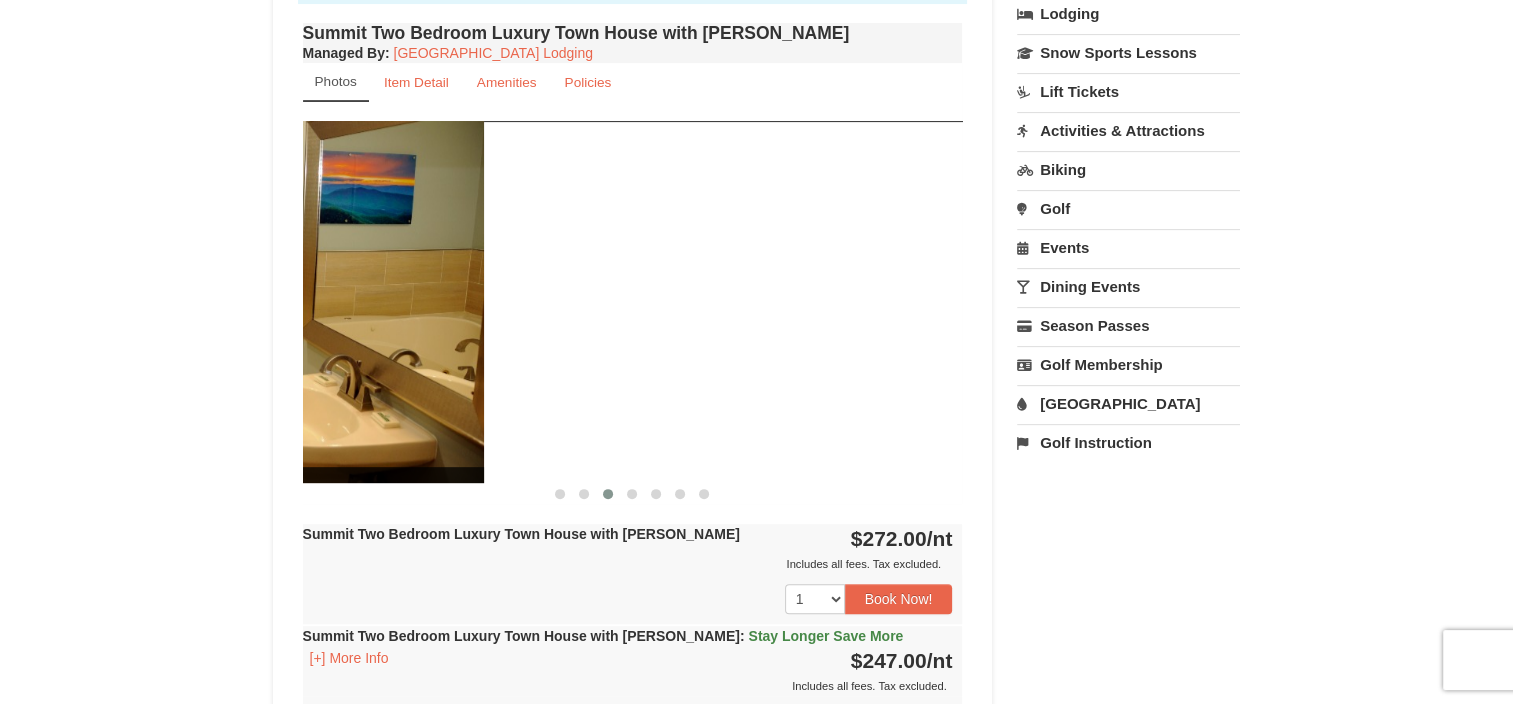 drag, startPoint x: 804, startPoint y: 340, endPoint x: 276, endPoint y: 341, distance: 528.001 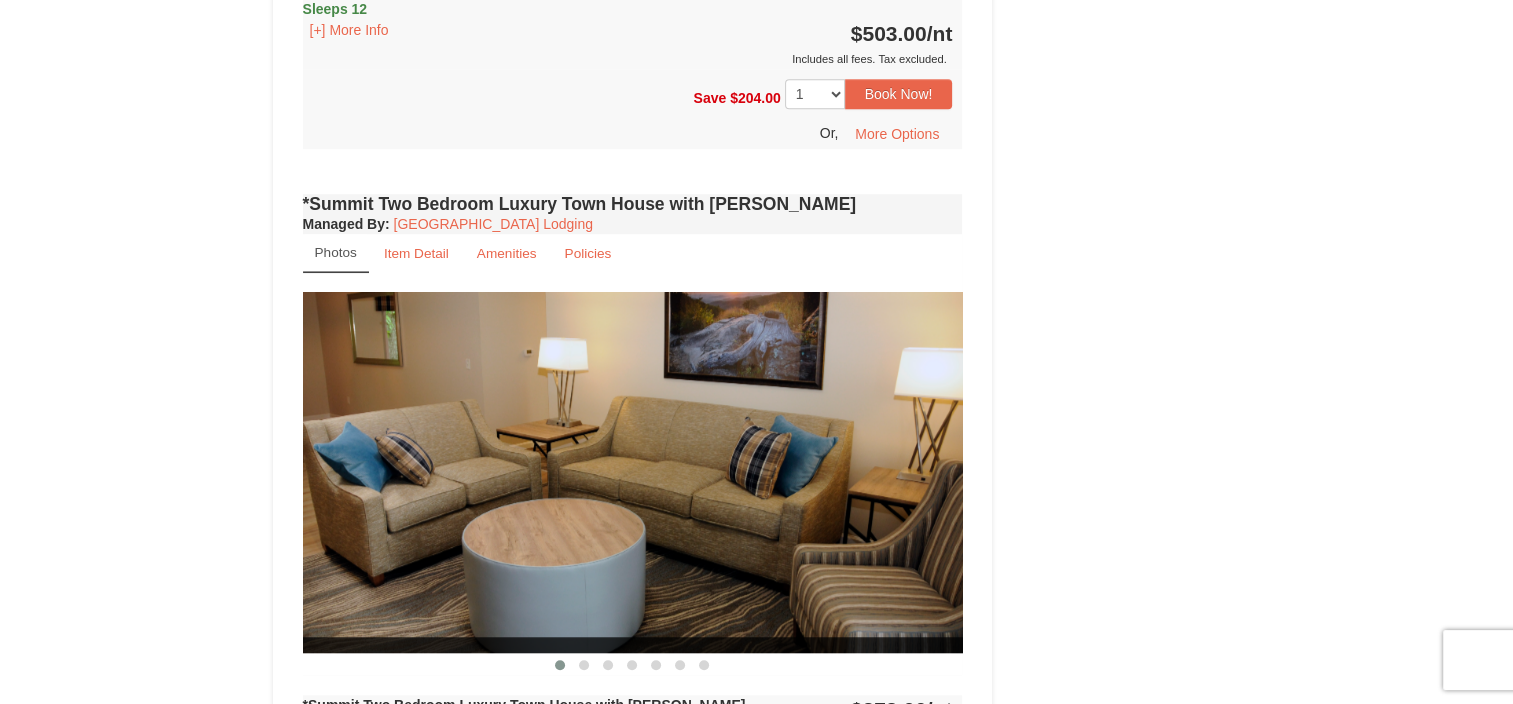 scroll, scrollTop: 1598, scrollLeft: 0, axis: vertical 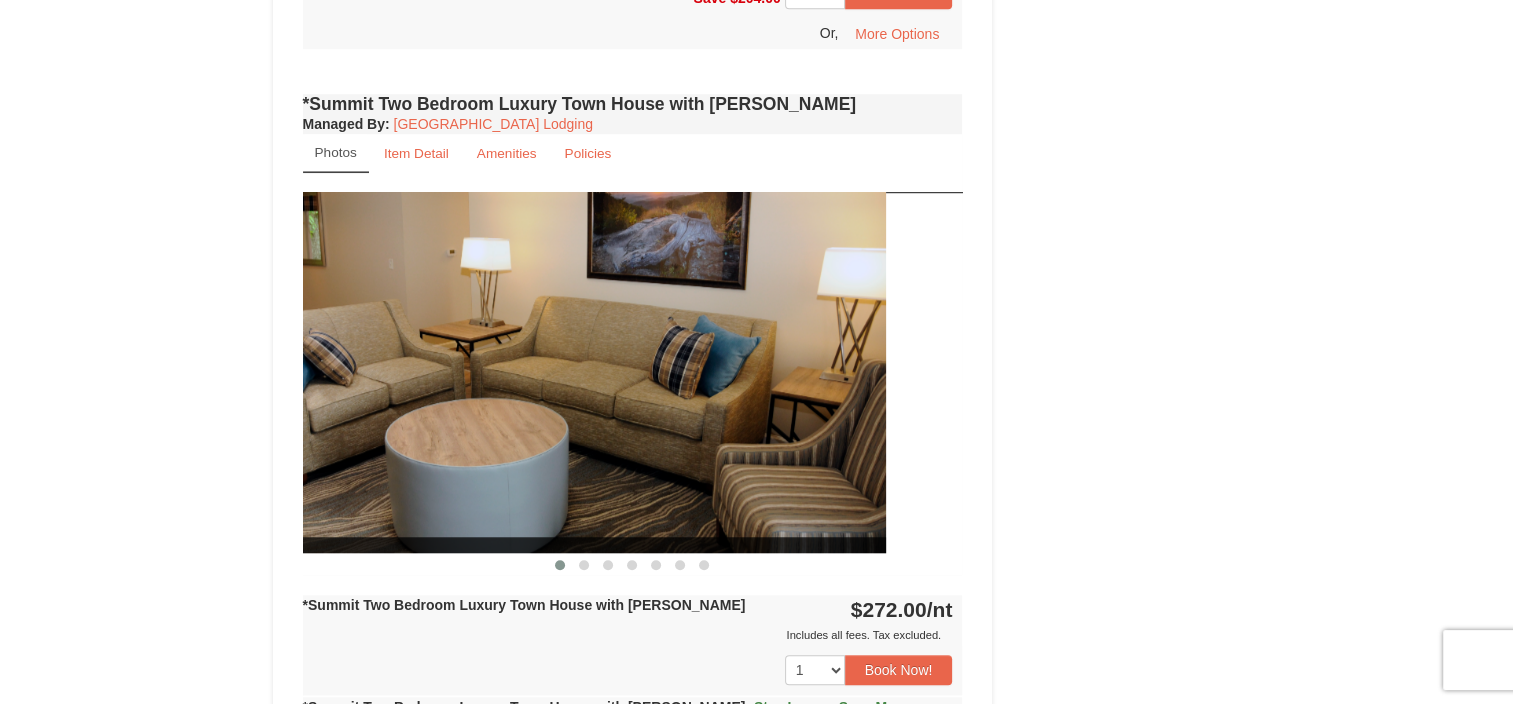 drag, startPoint x: 761, startPoint y: 444, endPoint x: 18, endPoint y: 460, distance: 743.17224 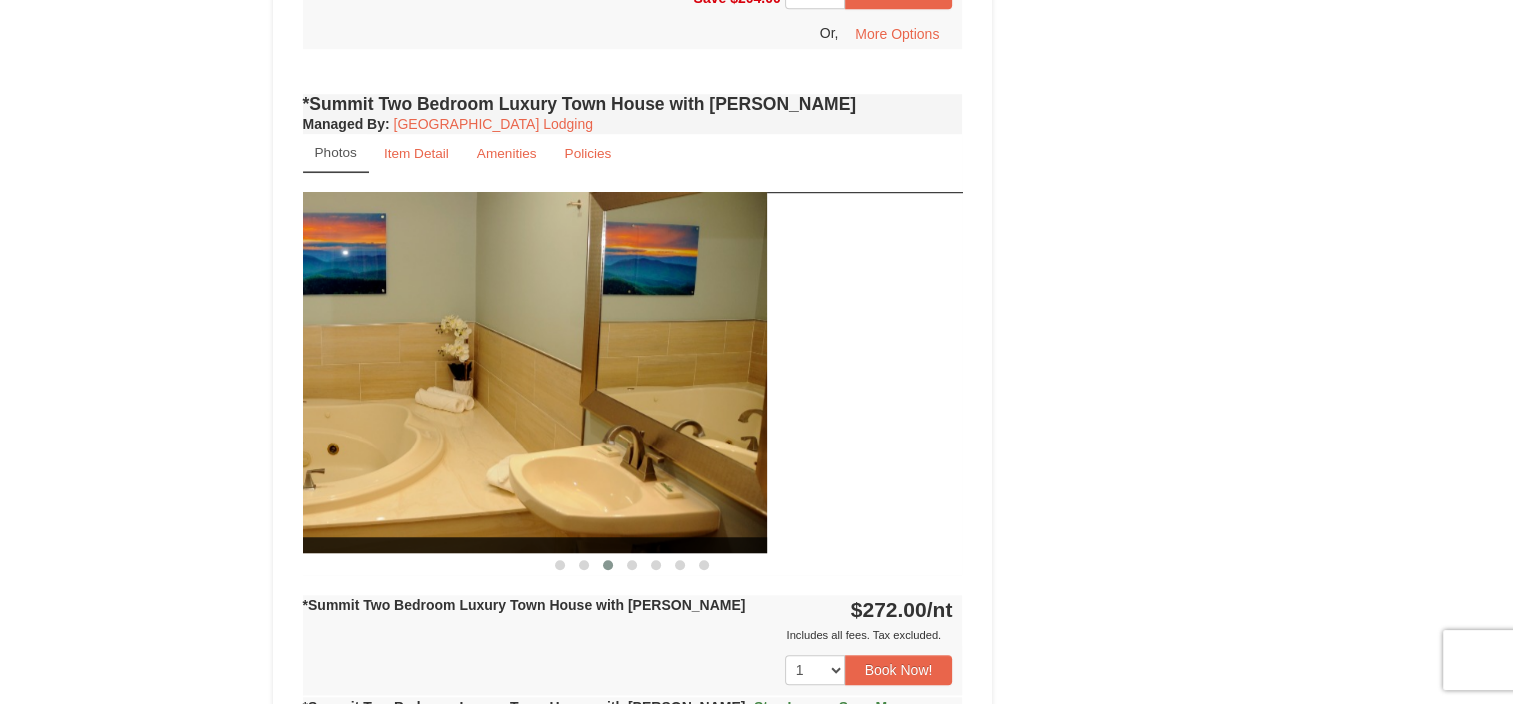 drag, startPoint x: 576, startPoint y: 424, endPoint x: 0, endPoint y: 430, distance: 576.03125 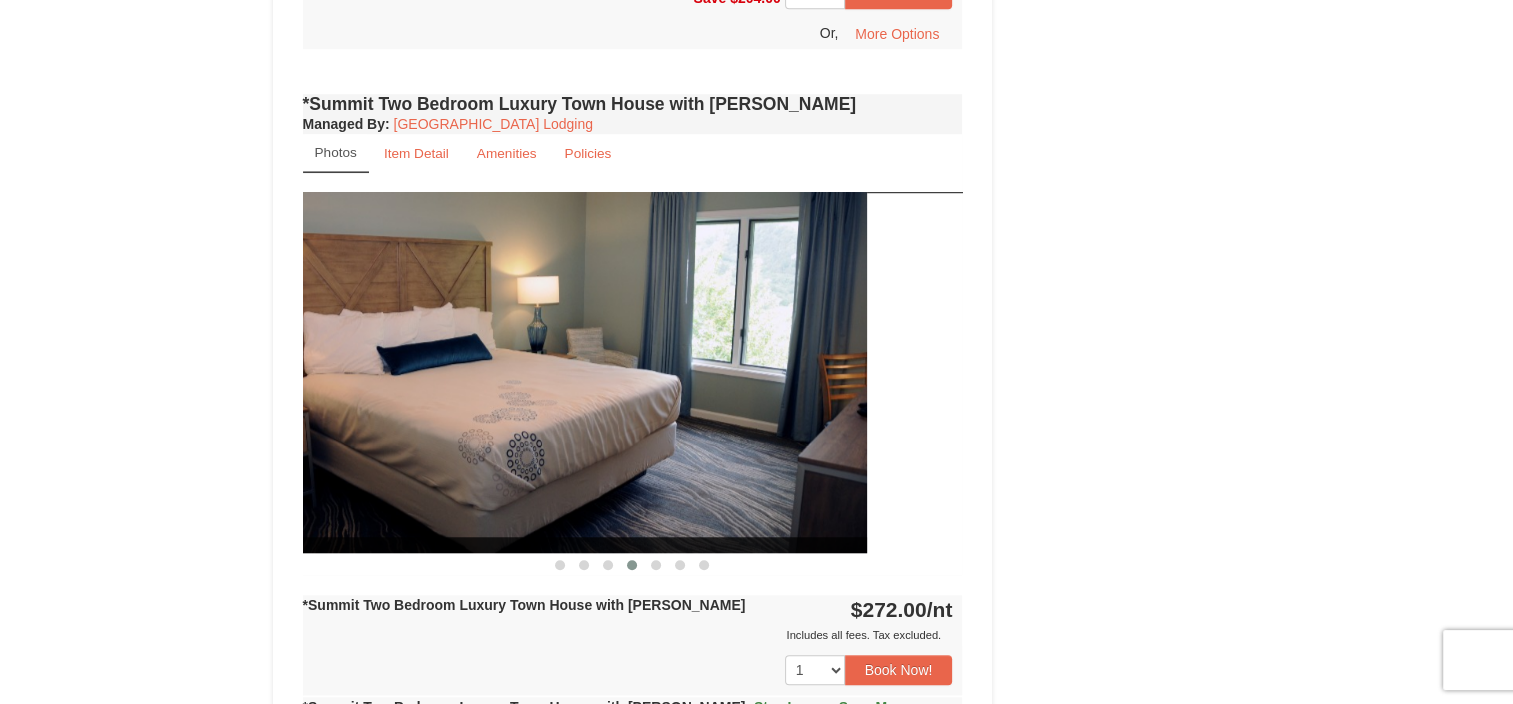 drag, startPoint x: 639, startPoint y: 401, endPoint x: 216, endPoint y: 416, distance: 423.26587 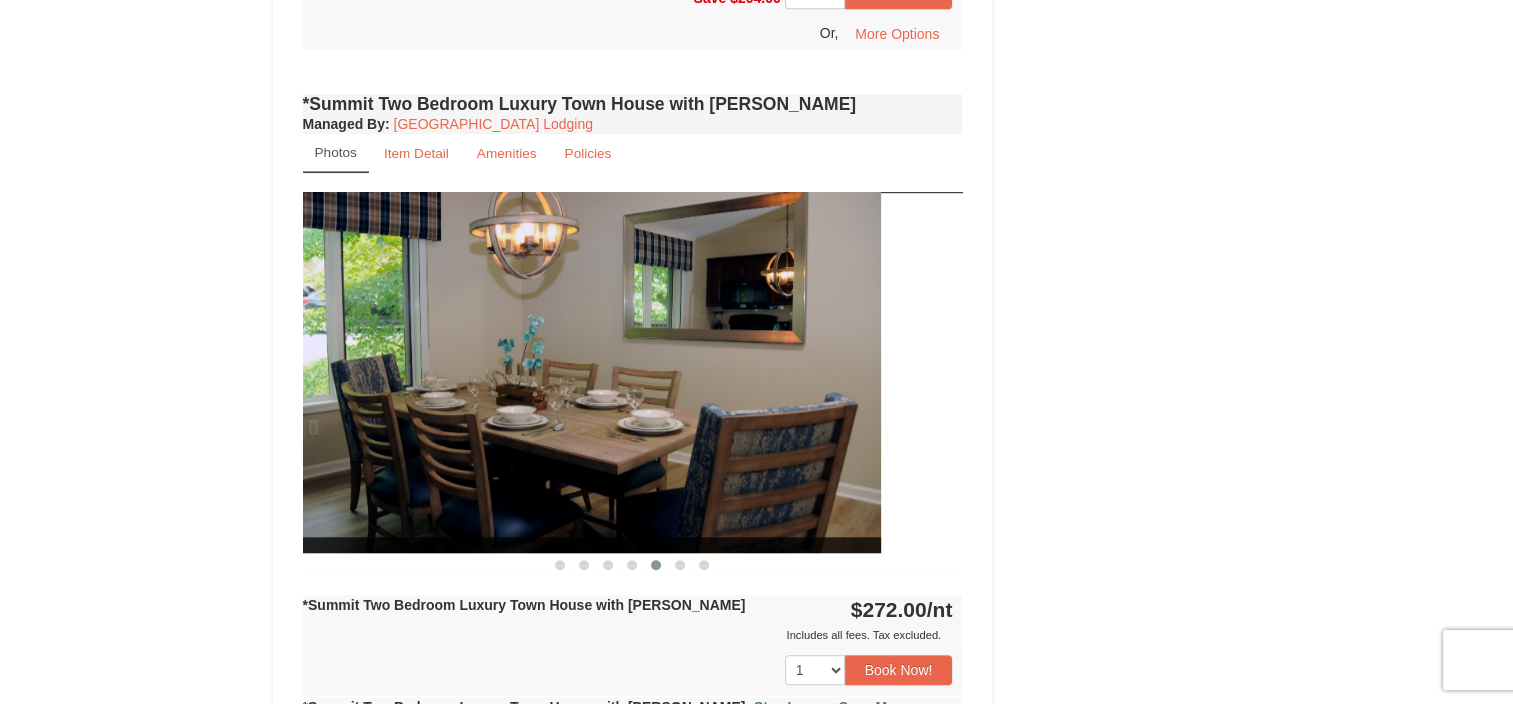 drag, startPoint x: 688, startPoint y: 393, endPoint x: 342, endPoint y: 400, distance: 346.0708 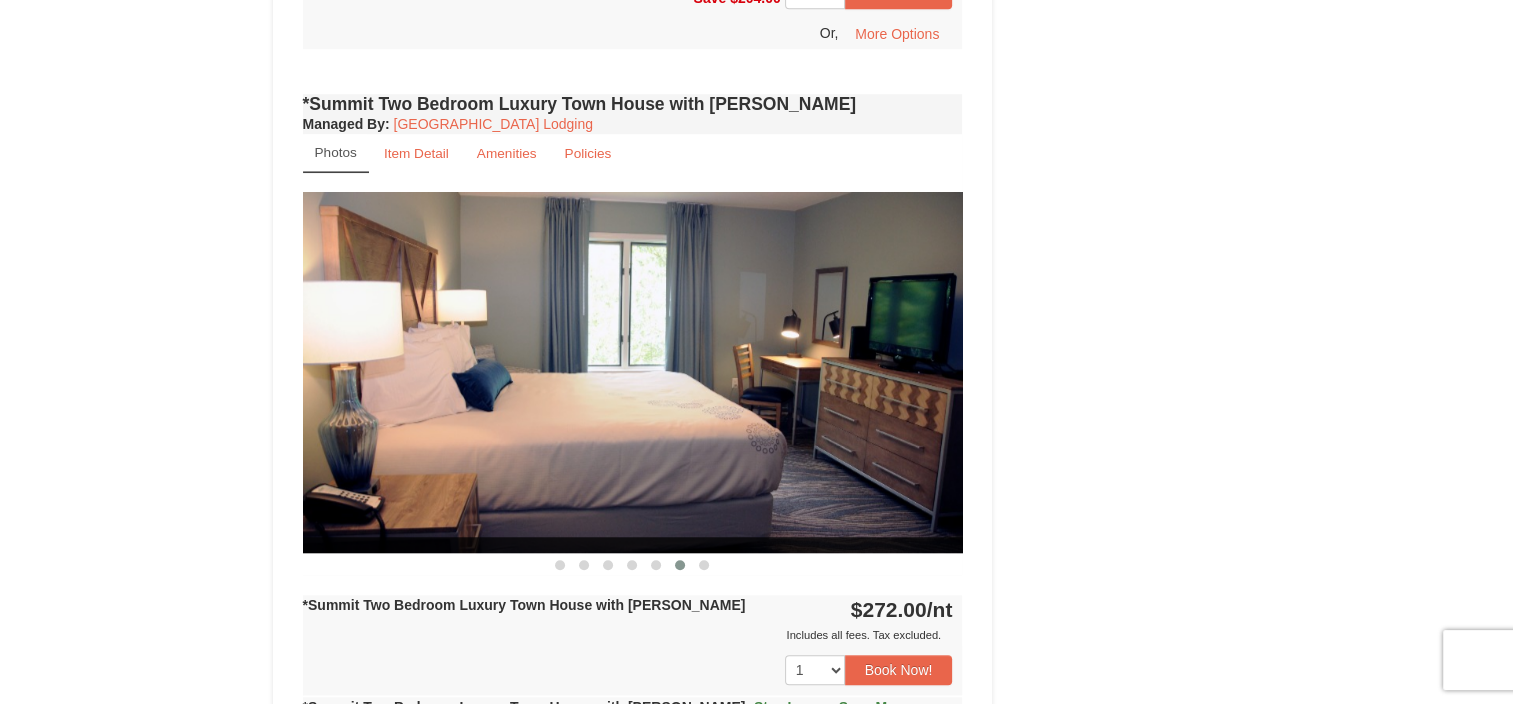 drag, startPoint x: 583, startPoint y: 391, endPoint x: 403, endPoint y: 400, distance: 180.22485 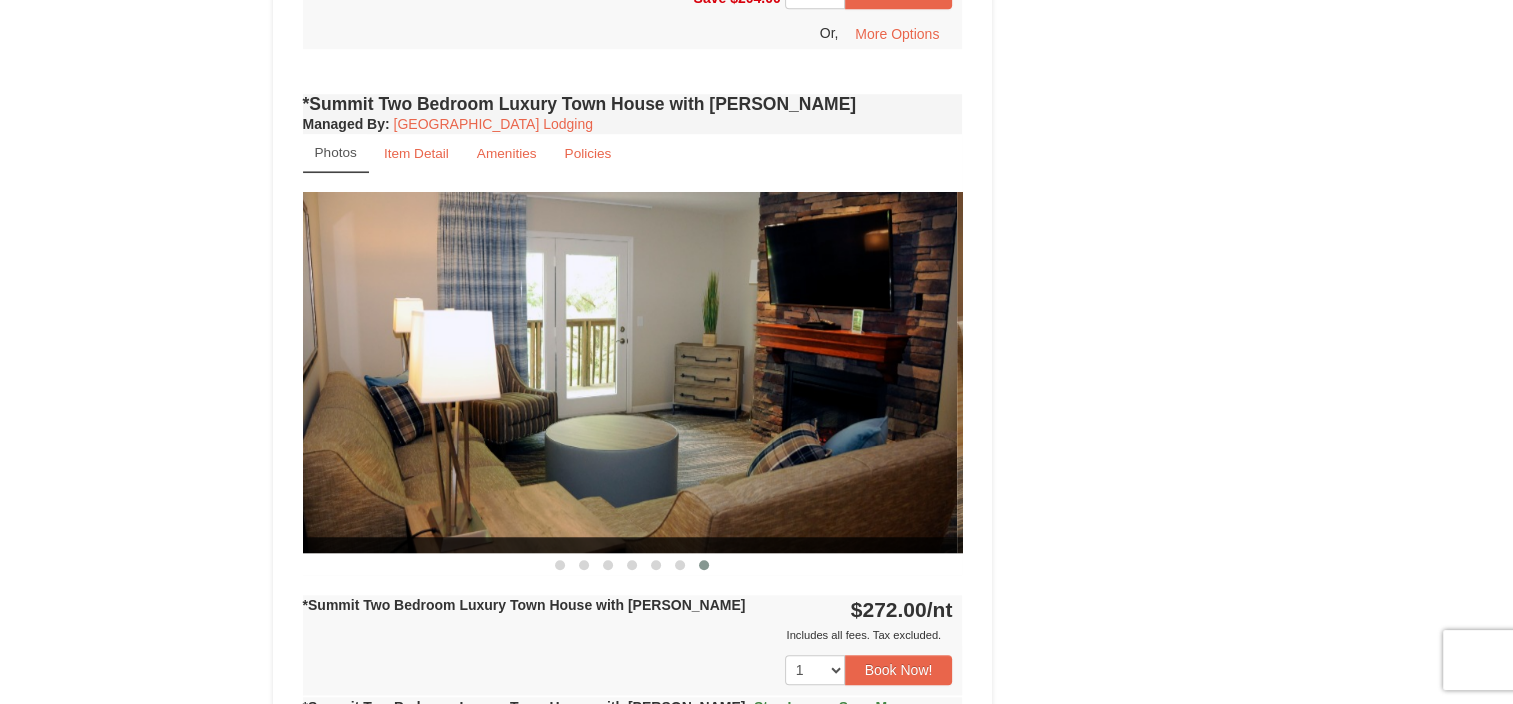 drag, startPoint x: 744, startPoint y: 388, endPoint x: 441, endPoint y: 392, distance: 303.0264 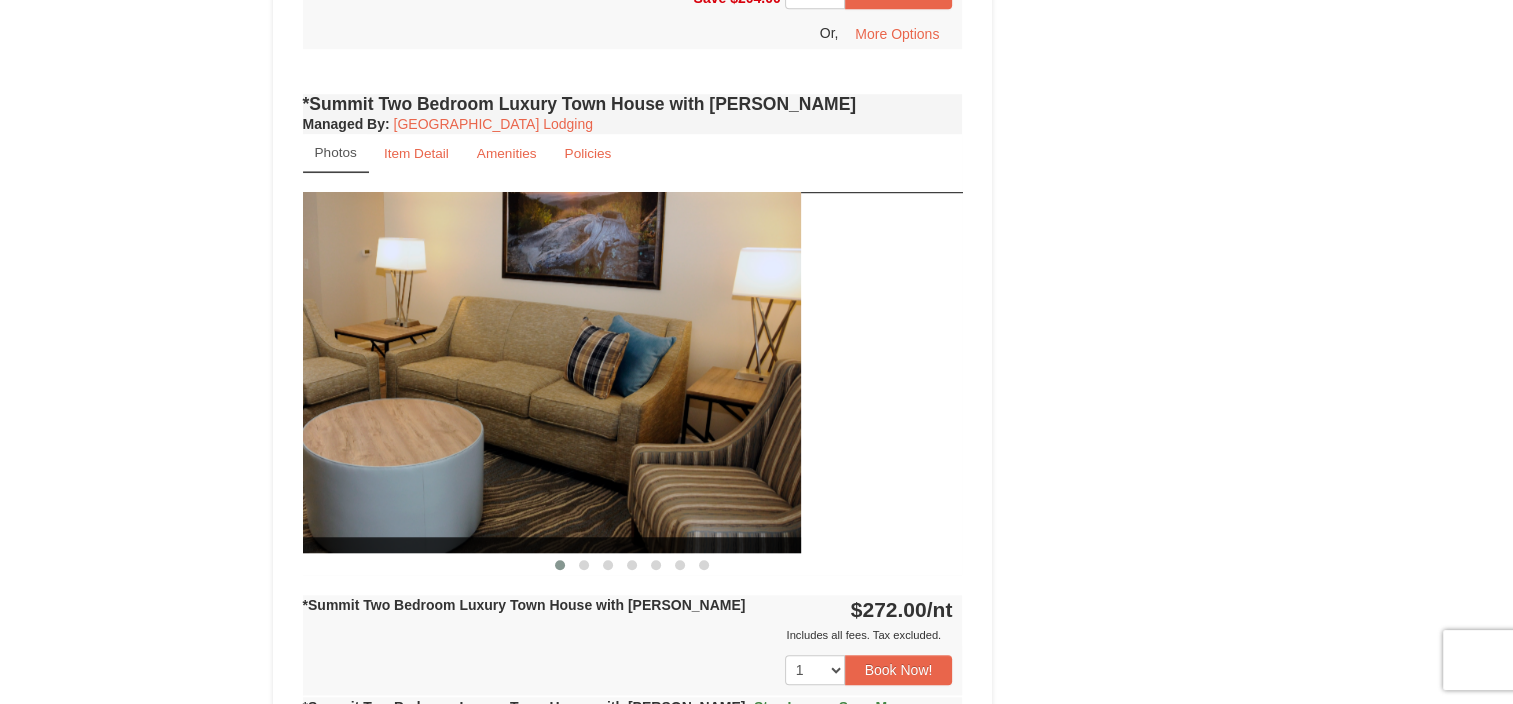 drag, startPoint x: 697, startPoint y: 383, endPoint x: 391, endPoint y: 392, distance: 306.13232 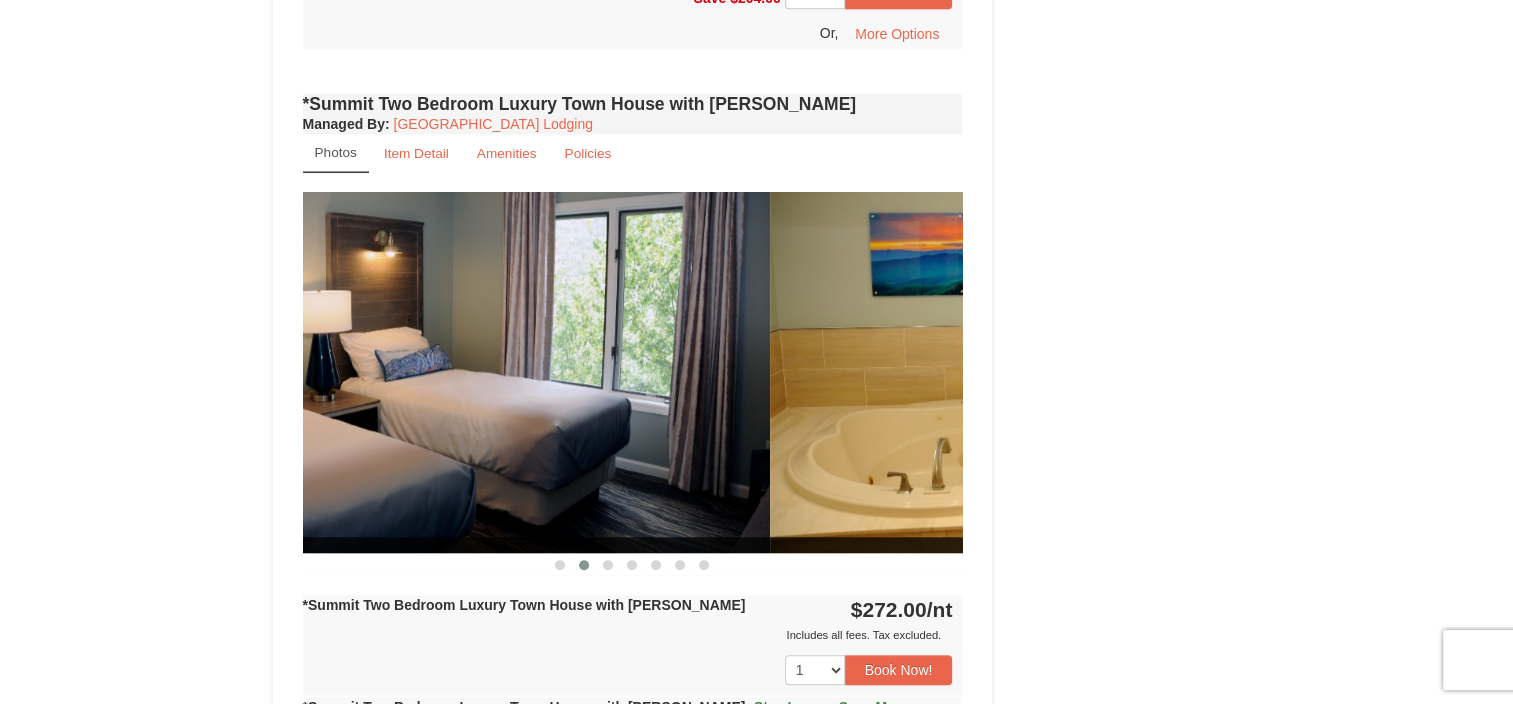 drag, startPoint x: 690, startPoint y: 388, endPoint x: 374, endPoint y: 397, distance: 316.12814 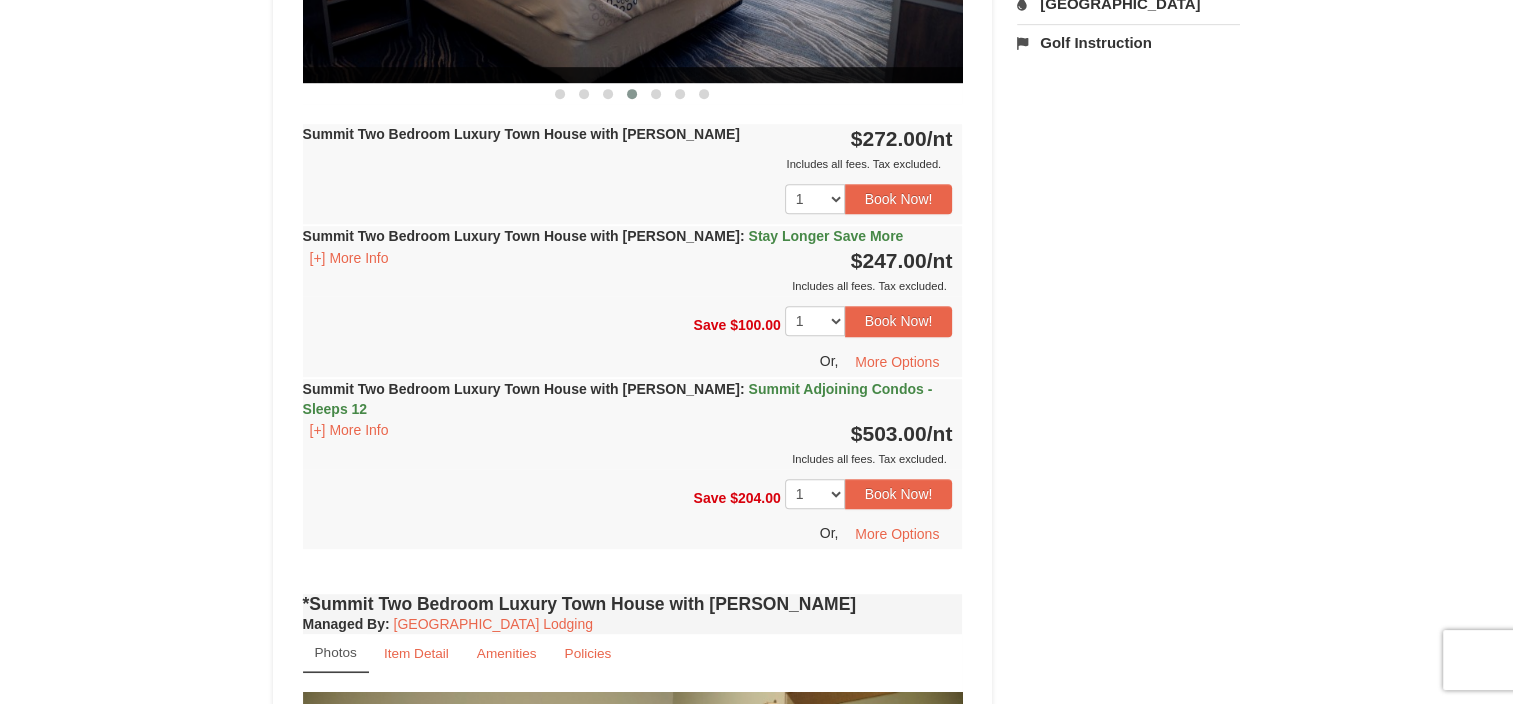 scroll, scrollTop: 398, scrollLeft: 0, axis: vertical 